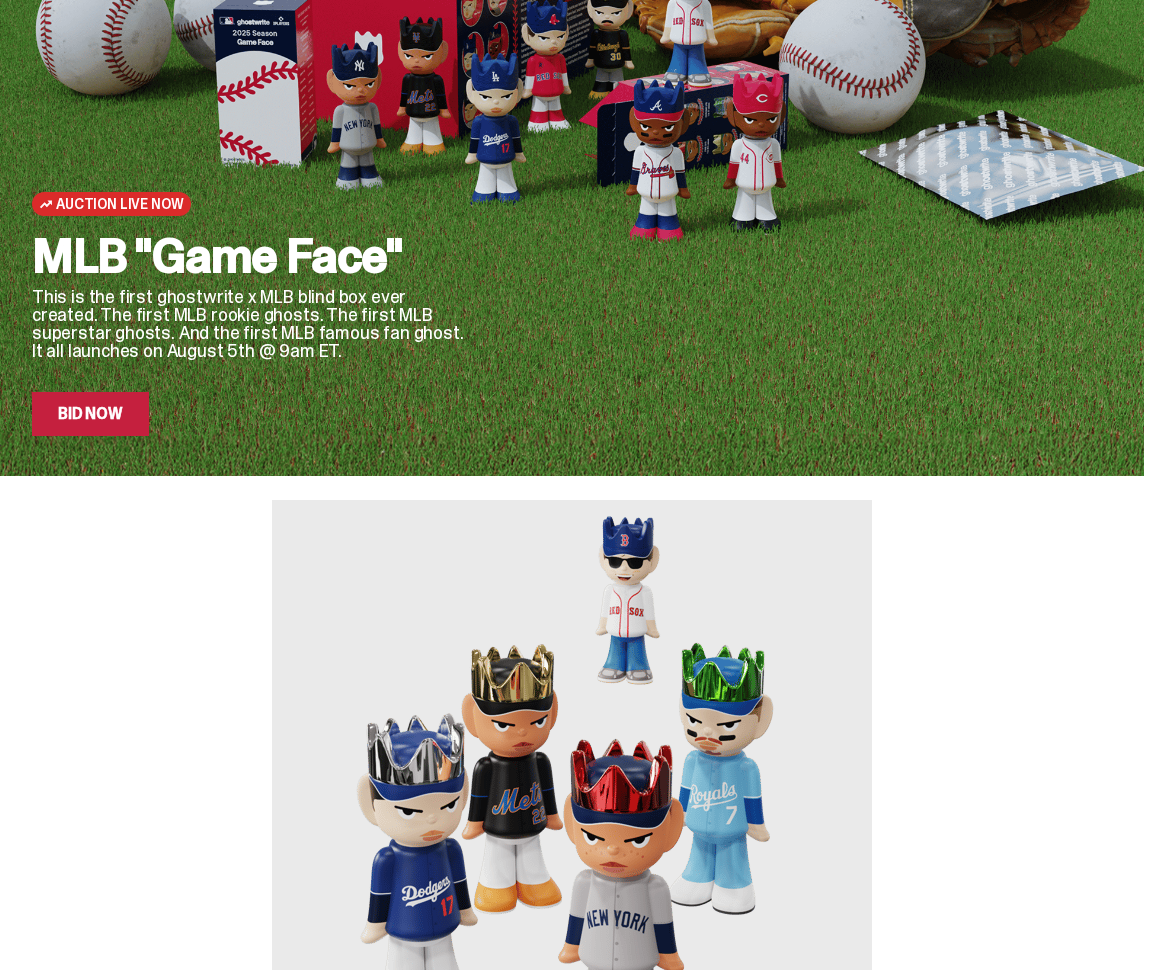 scroll, scrollTop: 0, scrollLeft: 0, axis: both 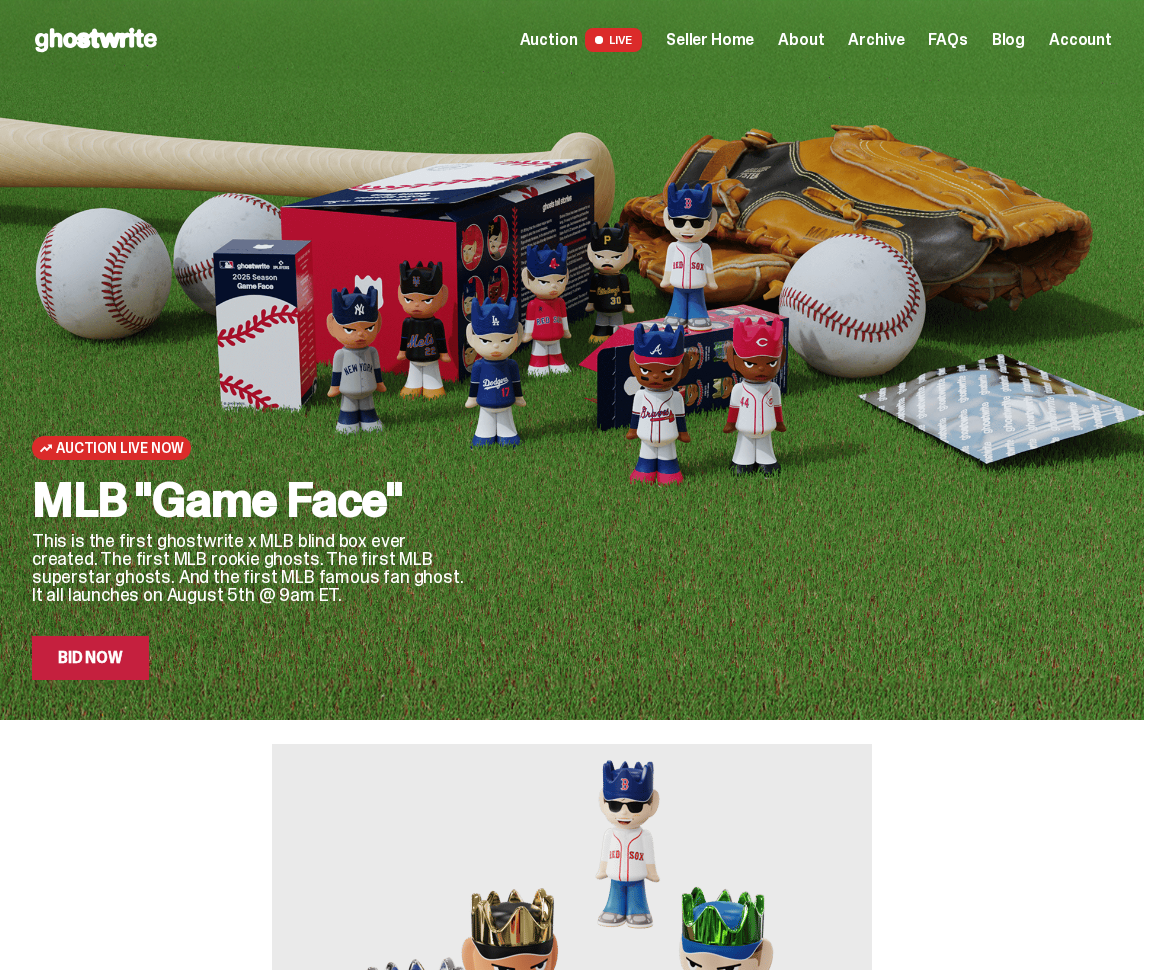 click on "Seller Home" at bounding box center [710, 40] 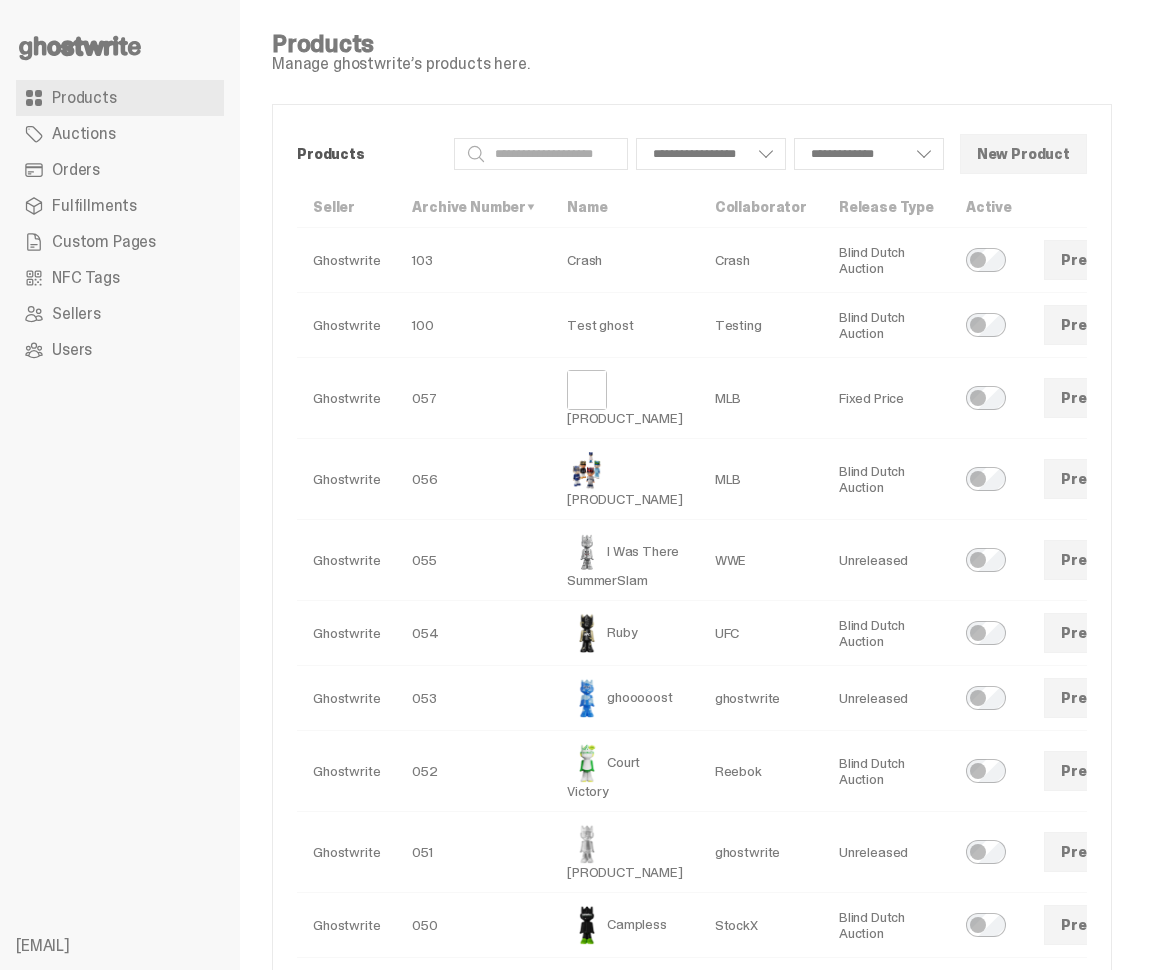 scroll, scrollTop: 0, scrollLeft: 0, axis: both 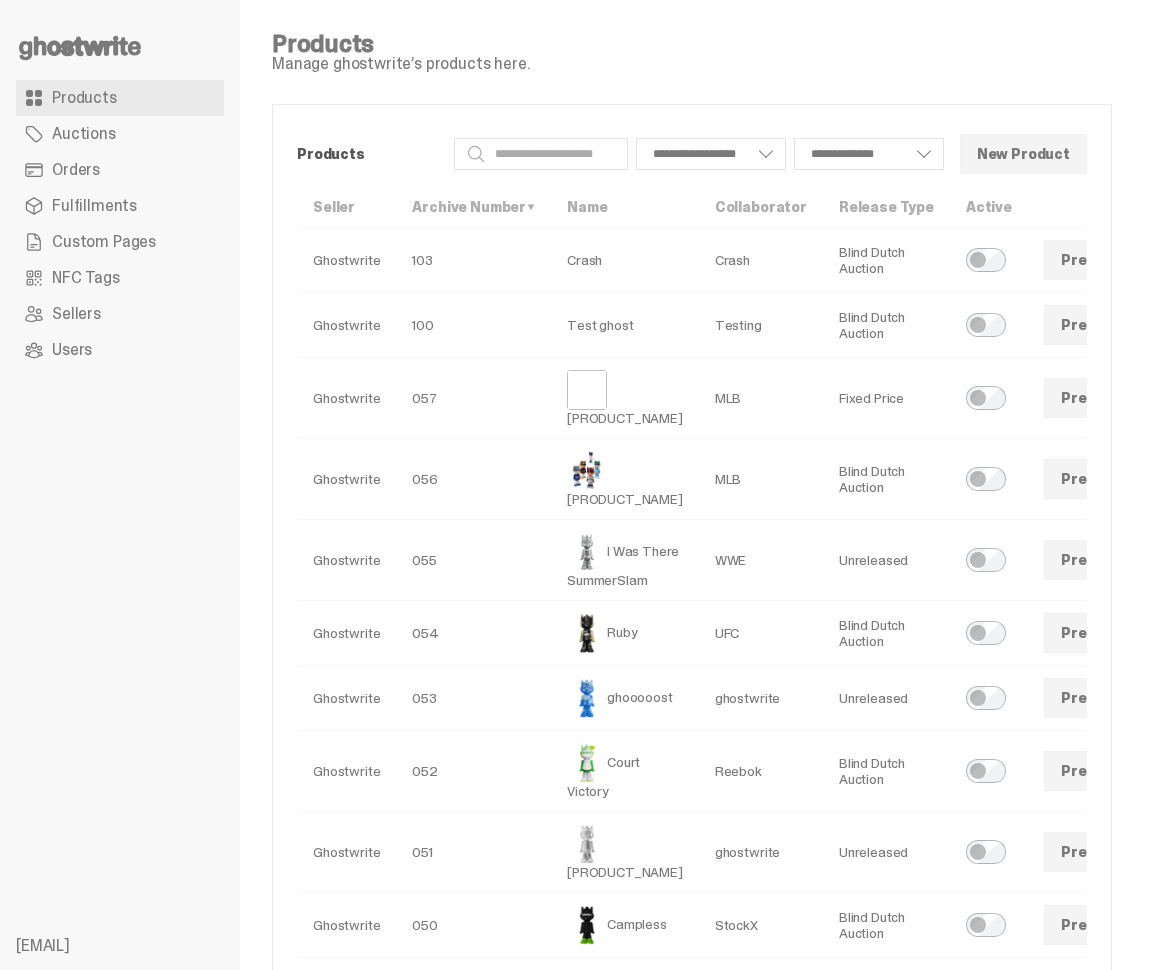 select 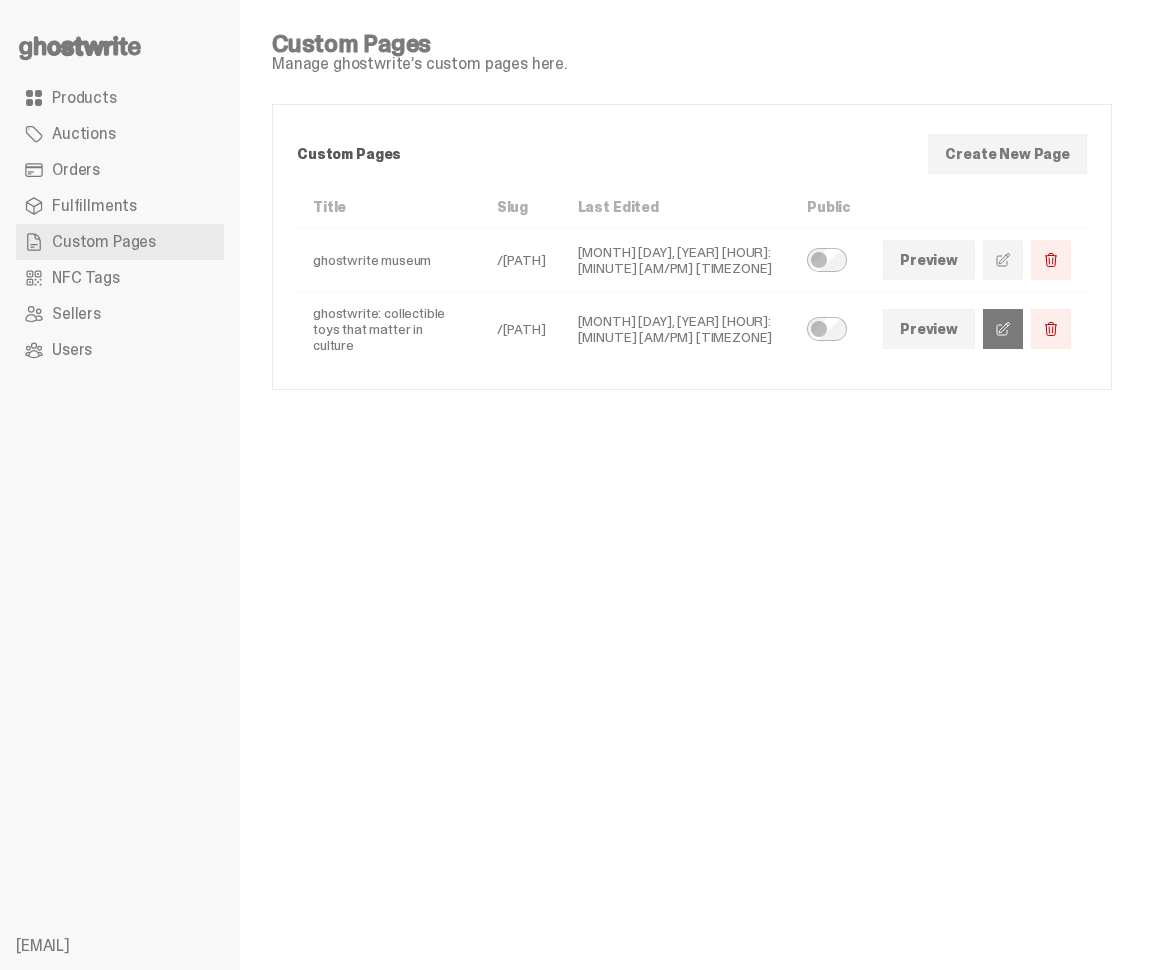 click at bounding box center (1003, 329) 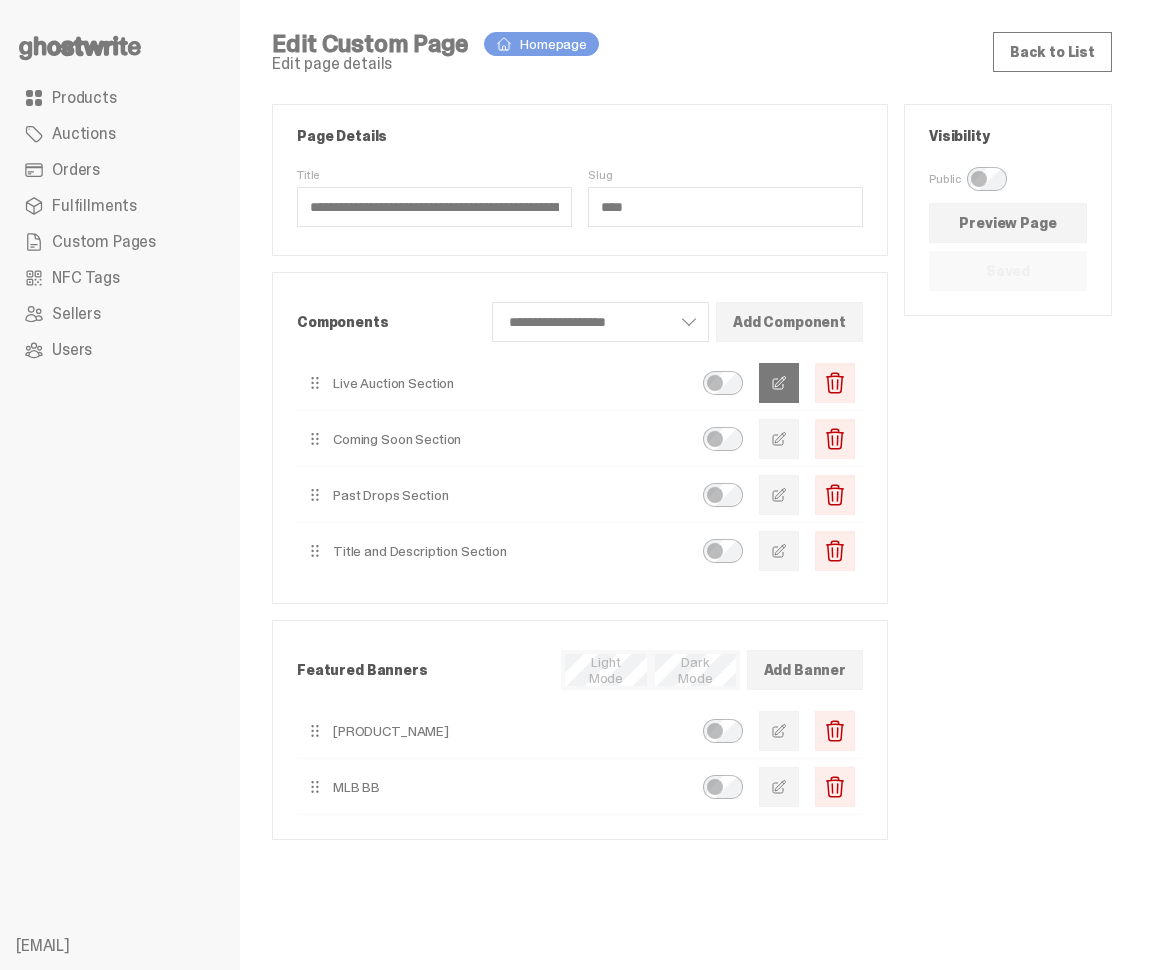 click at bounding box center (779, 383) 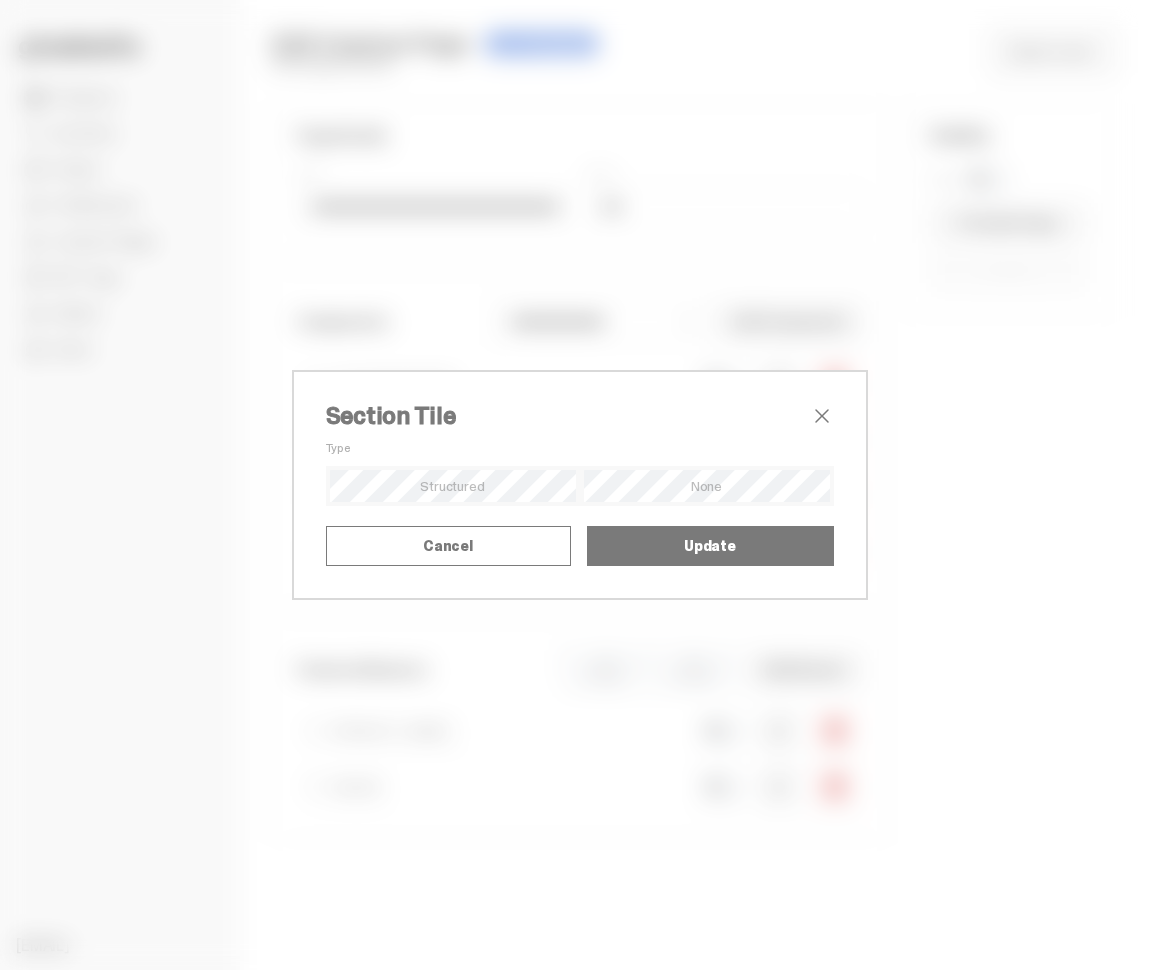 click on "**********" at bounding box center (0, 0) 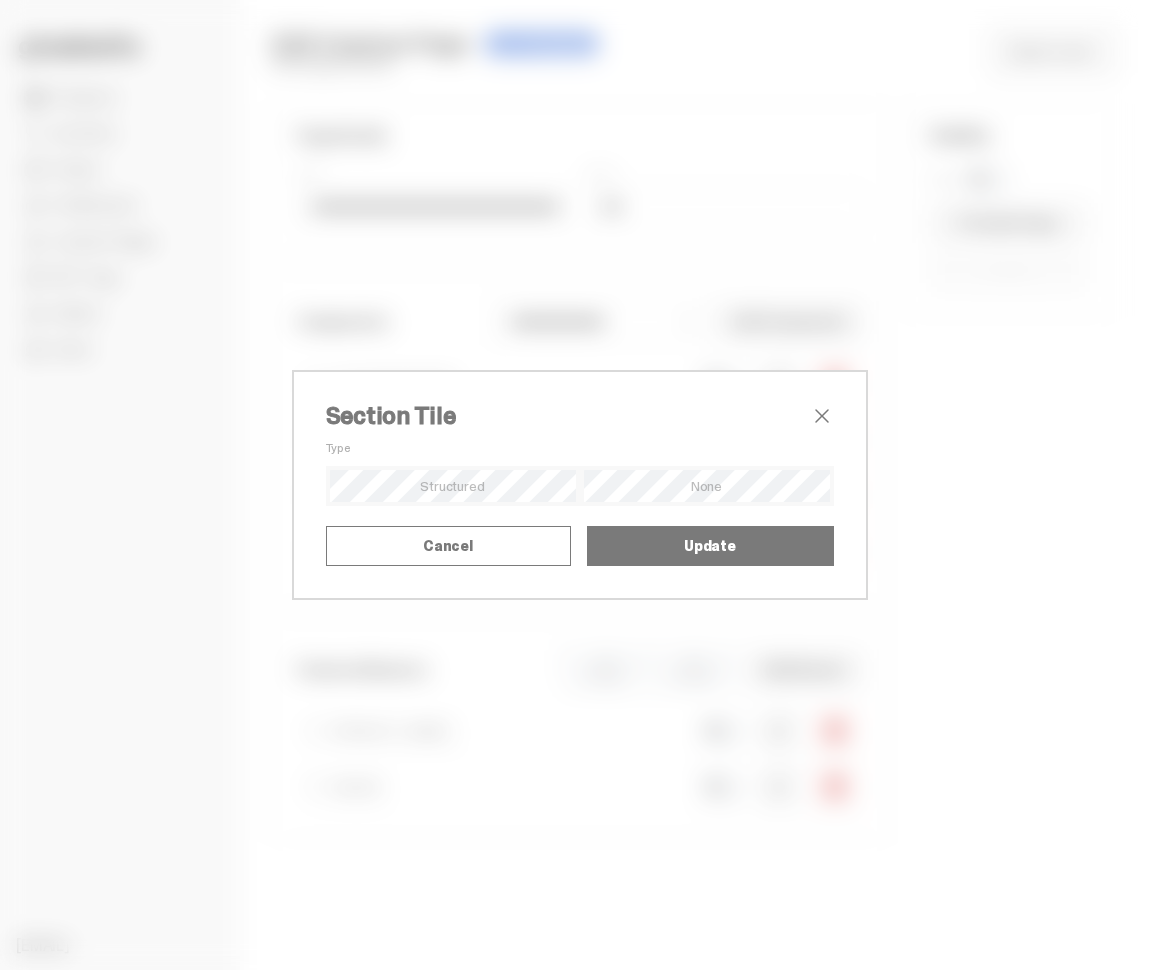 scroll, scrollTop: 34, scrollLeft: 0, axis: vertical 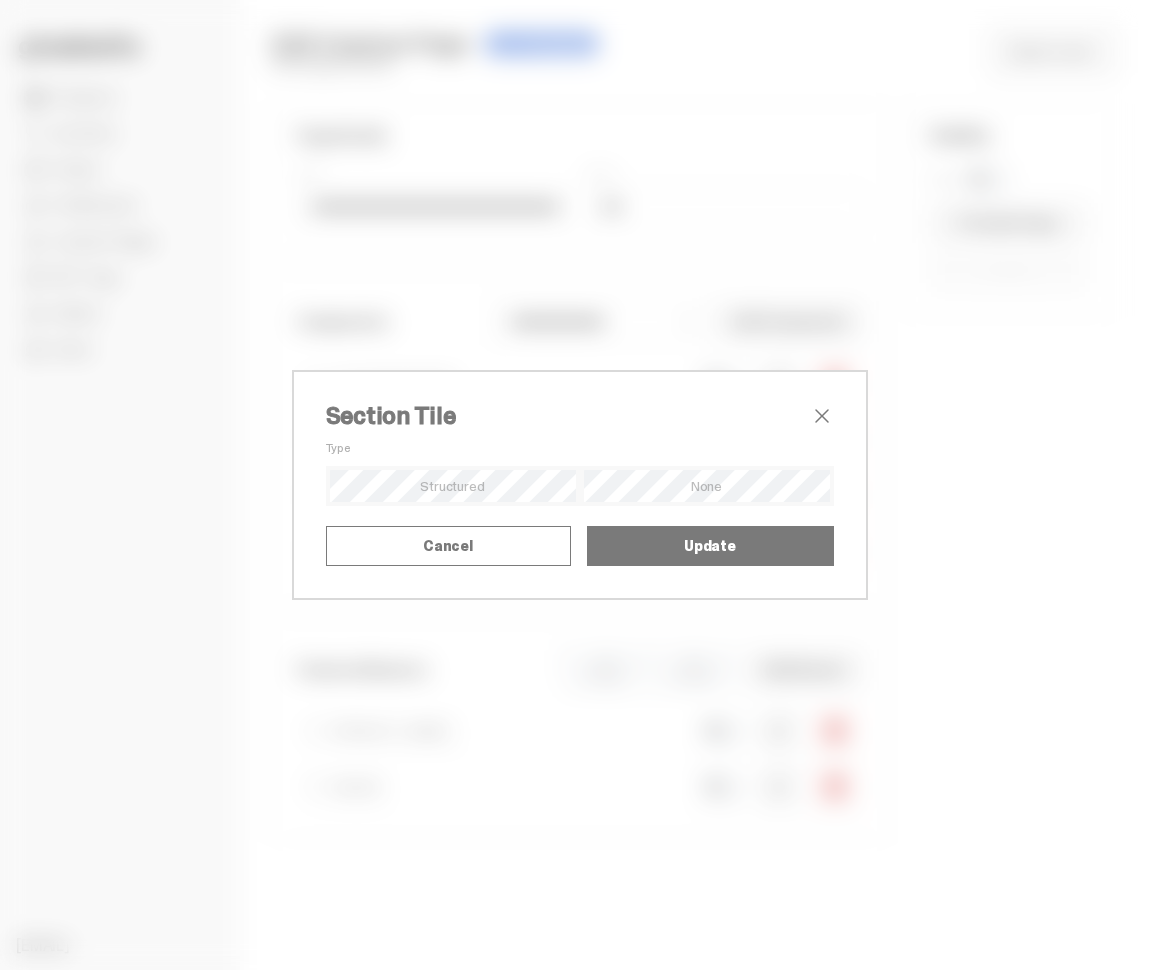 click on "Update" at bounding box center [710, 546] 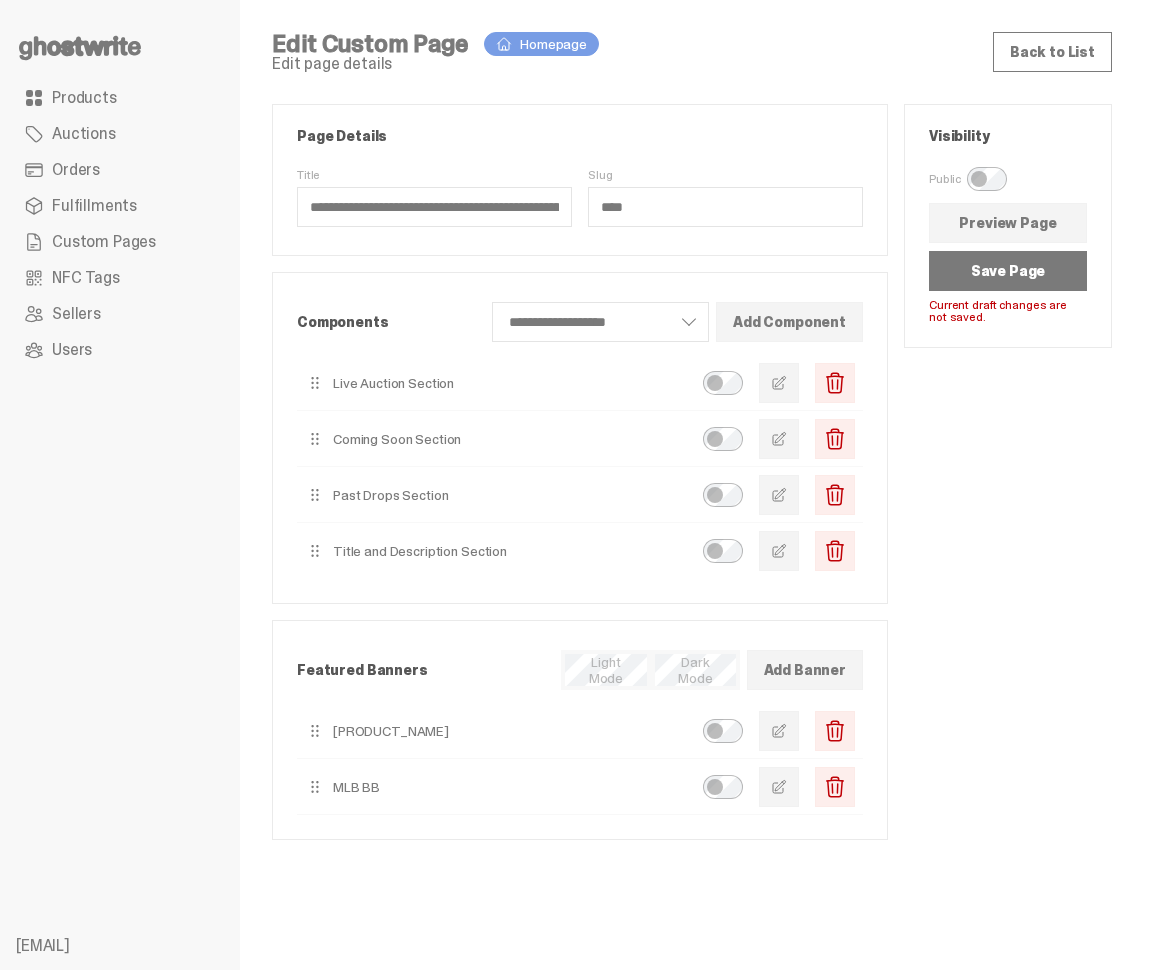 click on "Save Page" at bounding box center [1008, 271] 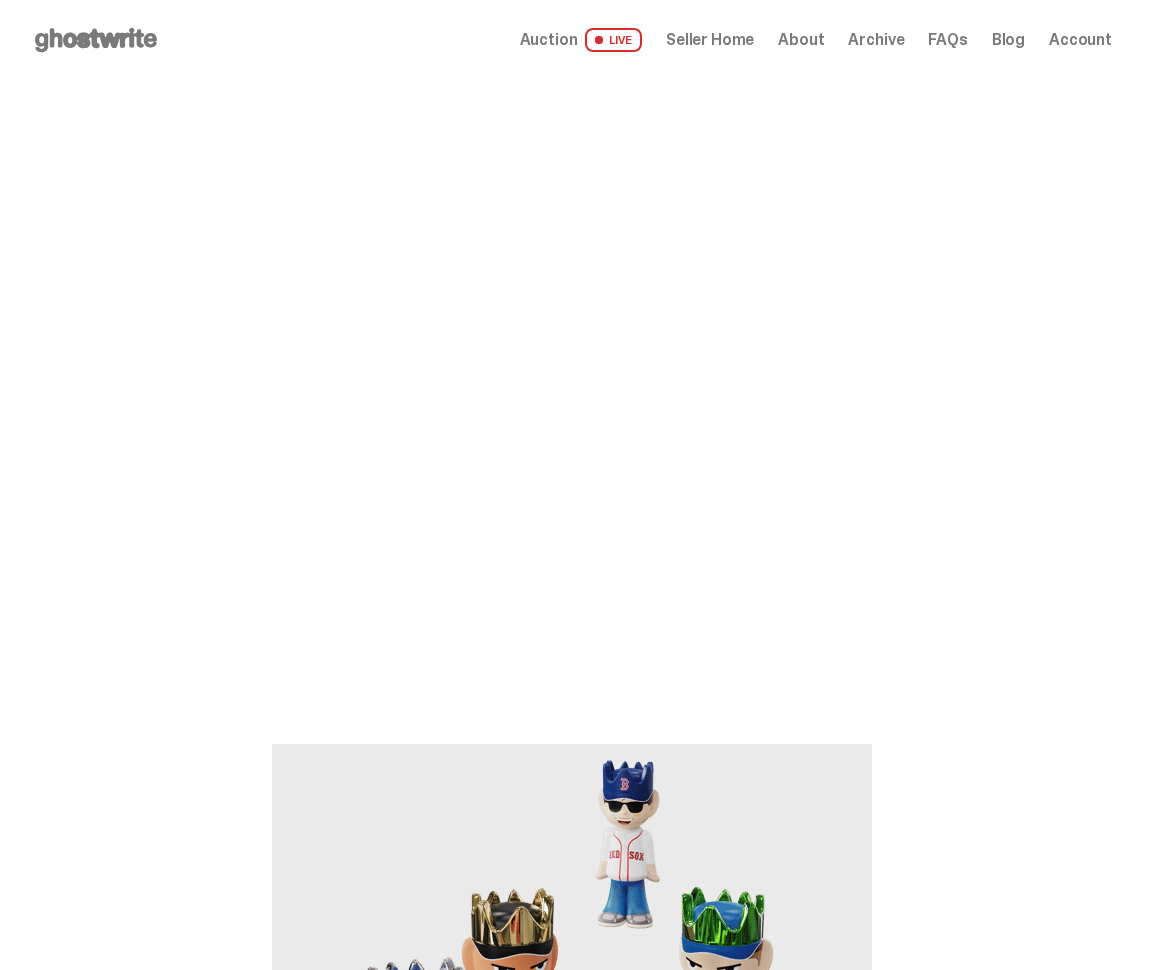 scroll, scrollTop: 0, scrollLeft: 0, axis: both 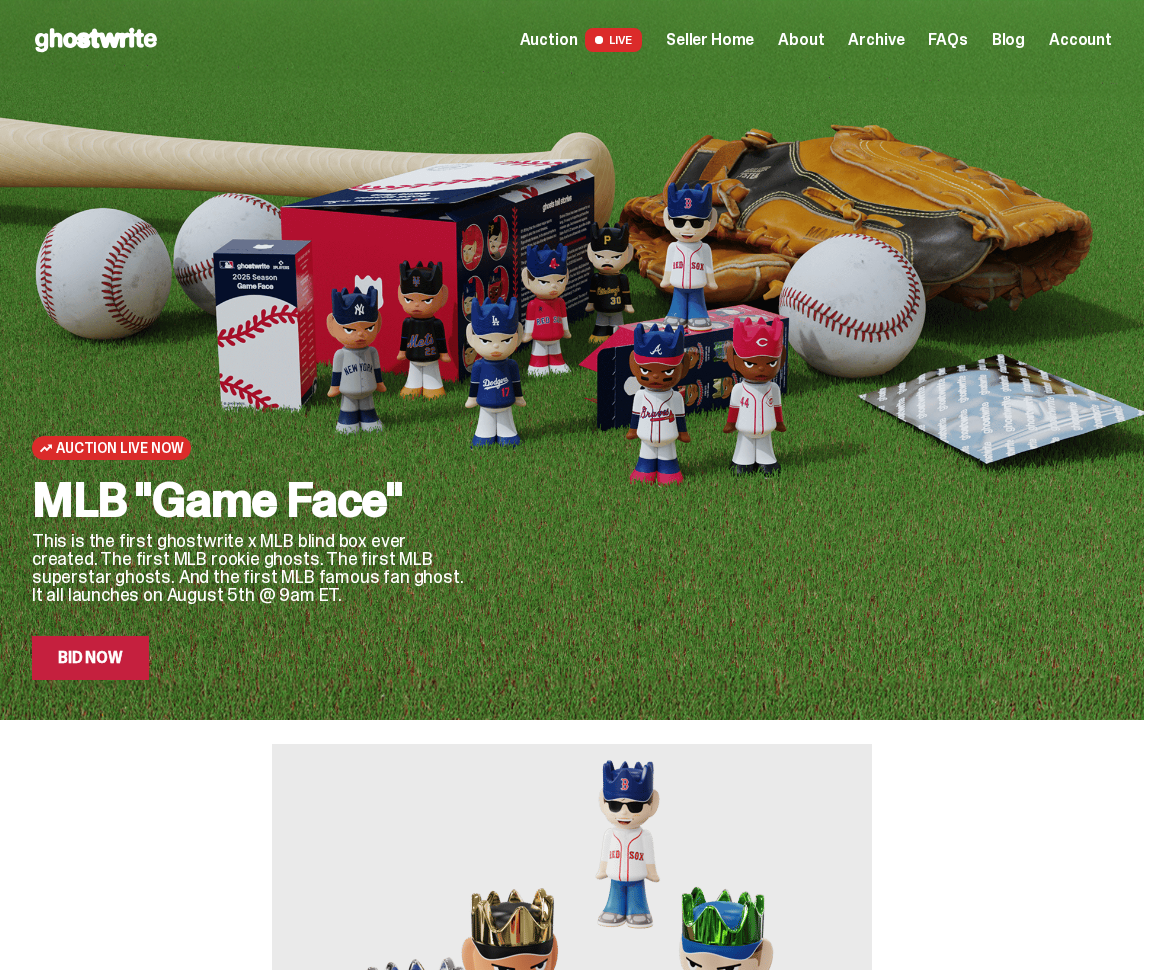 click on "Seller Home" at bounding box center [710, 40] 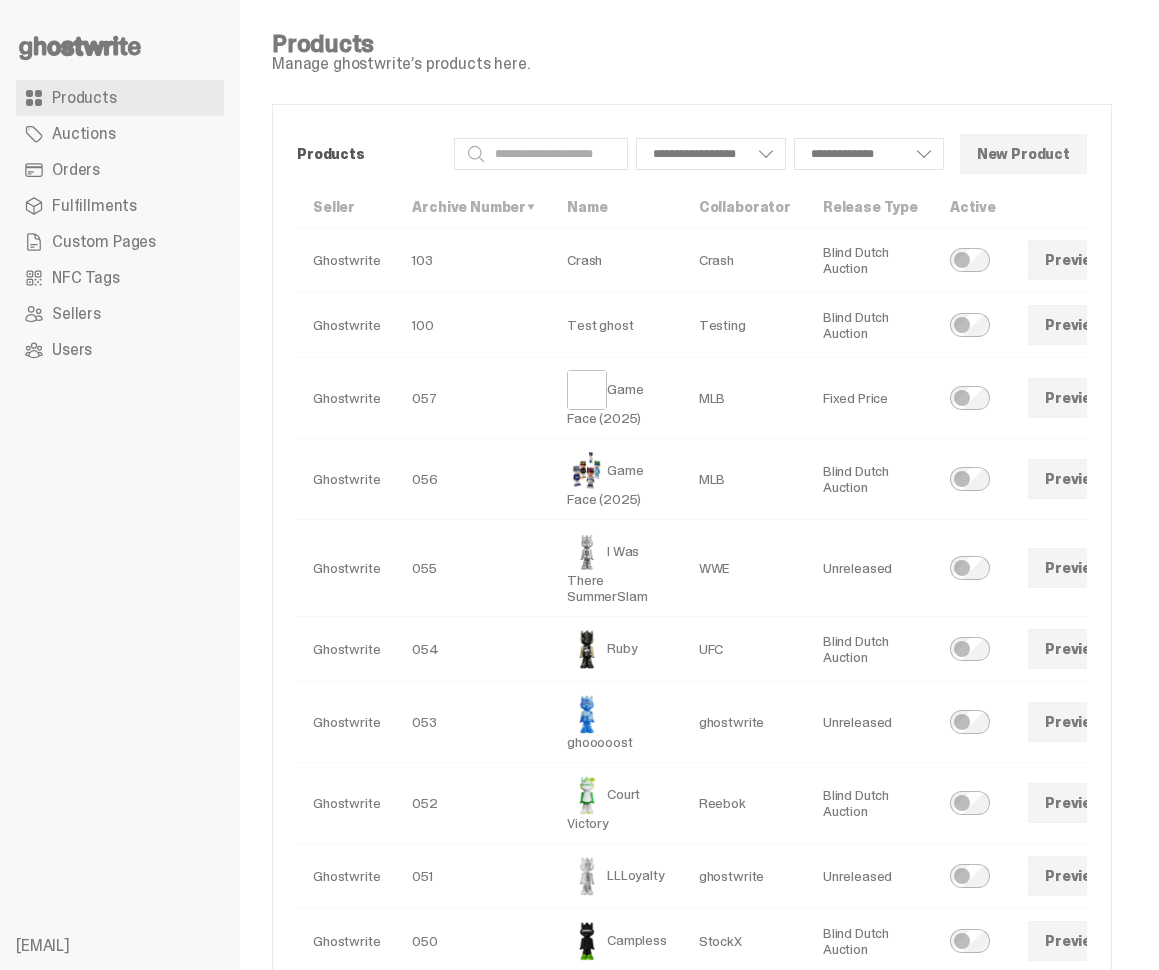 scroll, scrollTop: 0, scrollLeft: 0, axis: both 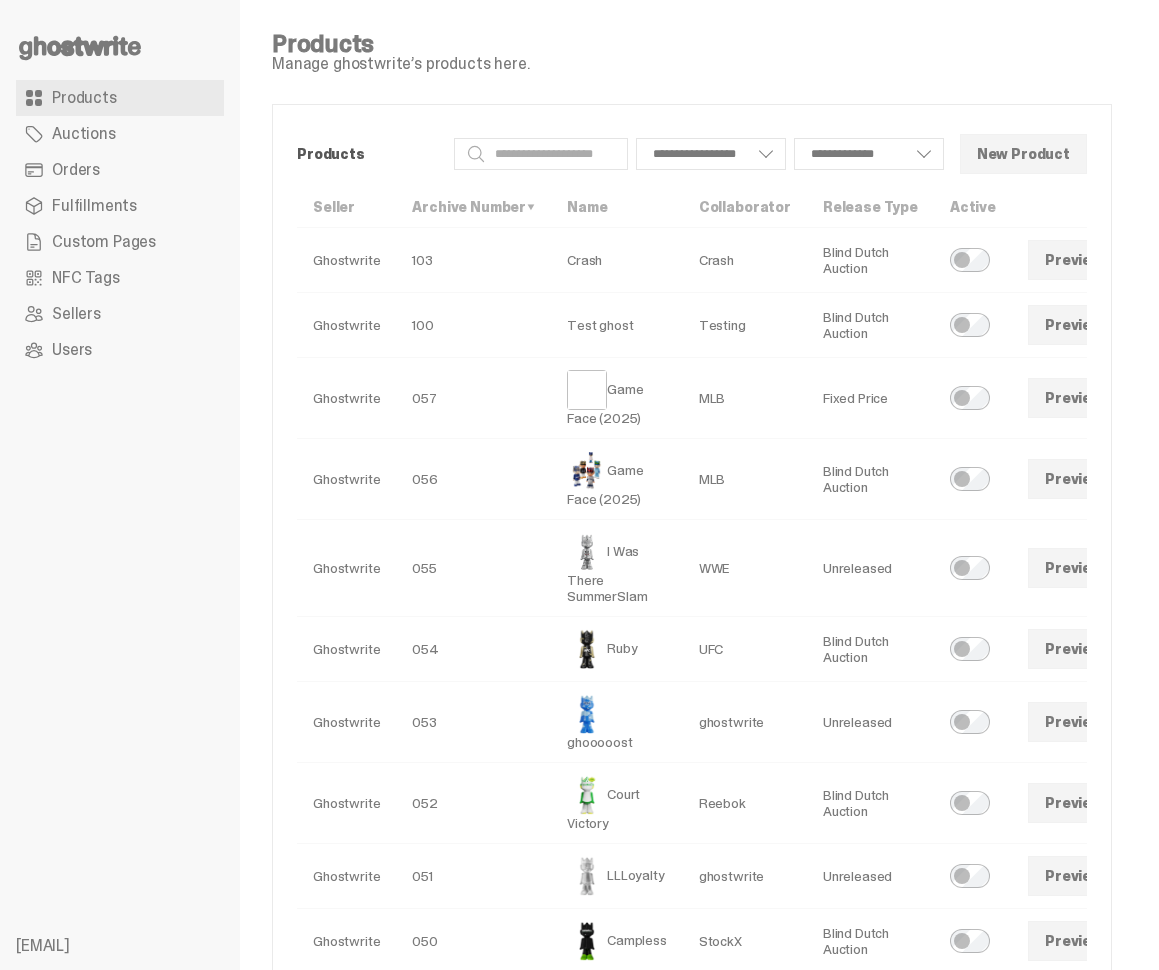 select 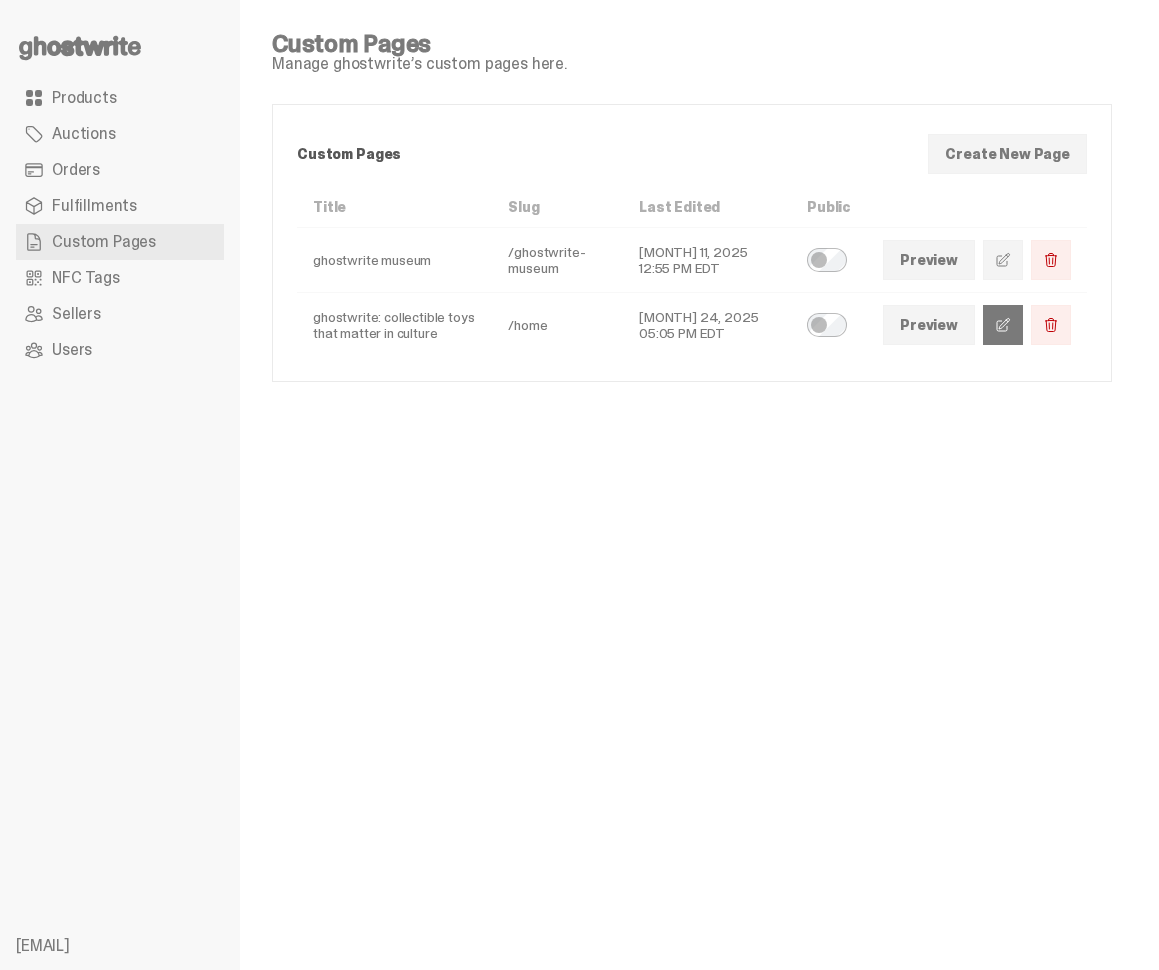 click at bounding box center [1003, 325] 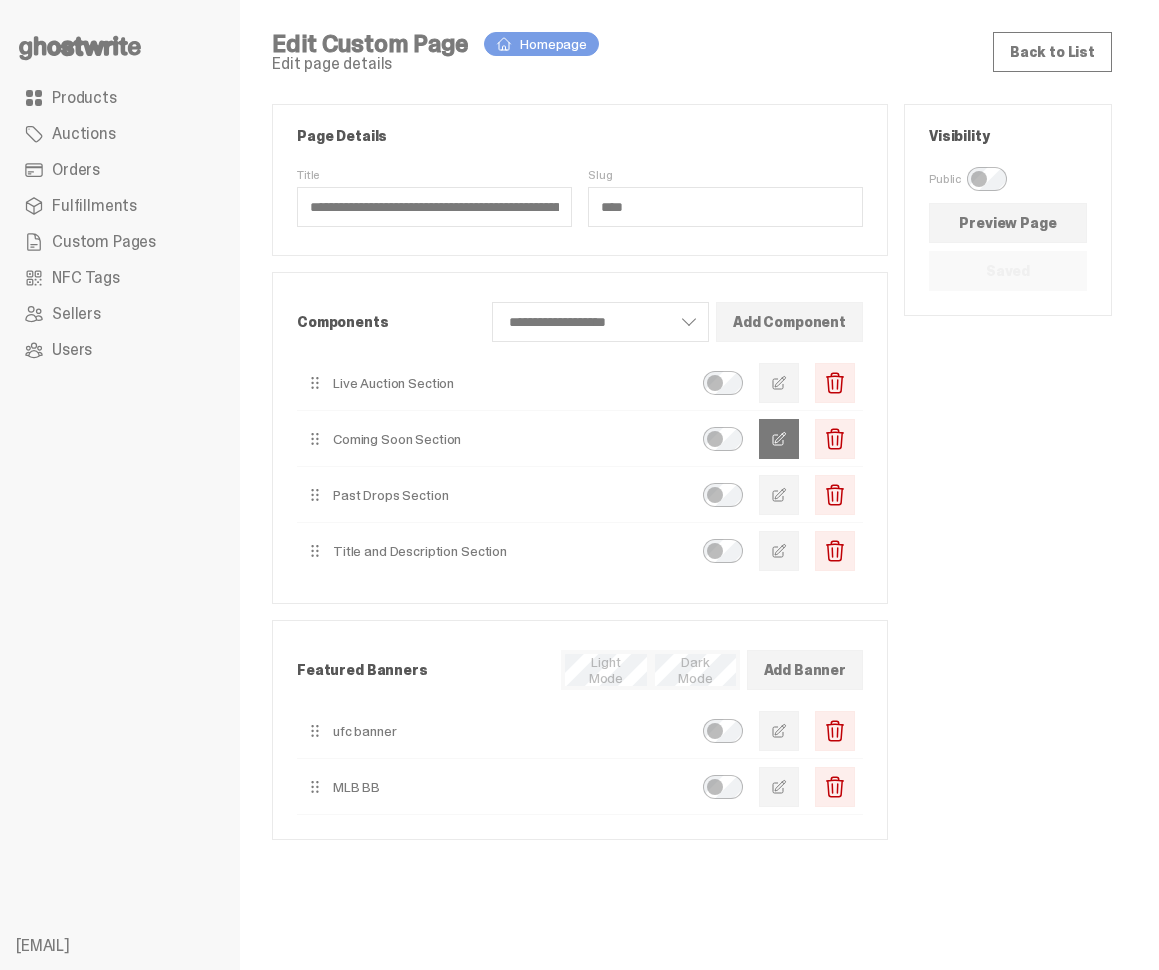 click at bounding box center (779, 439) 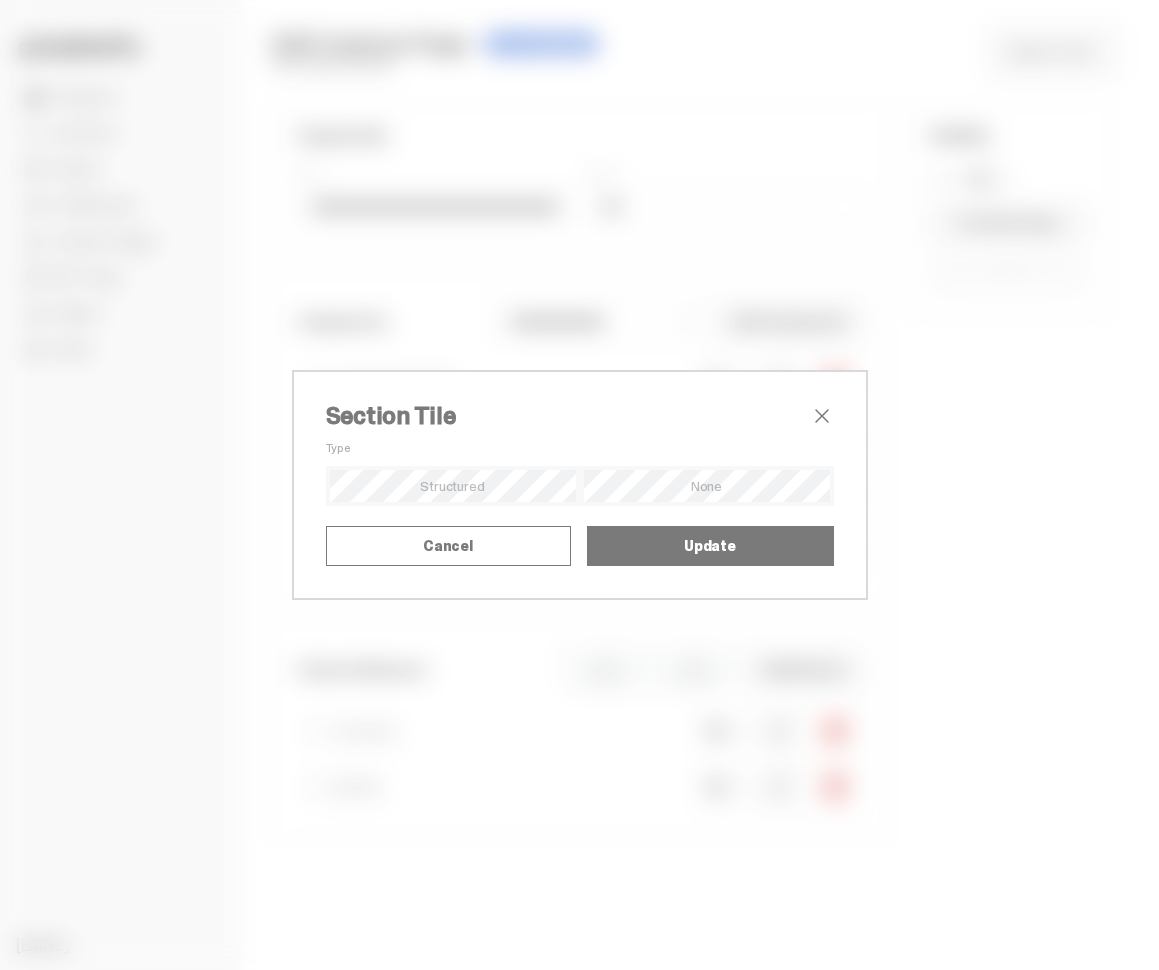 click on "**********" at bounding box center [0, 0] 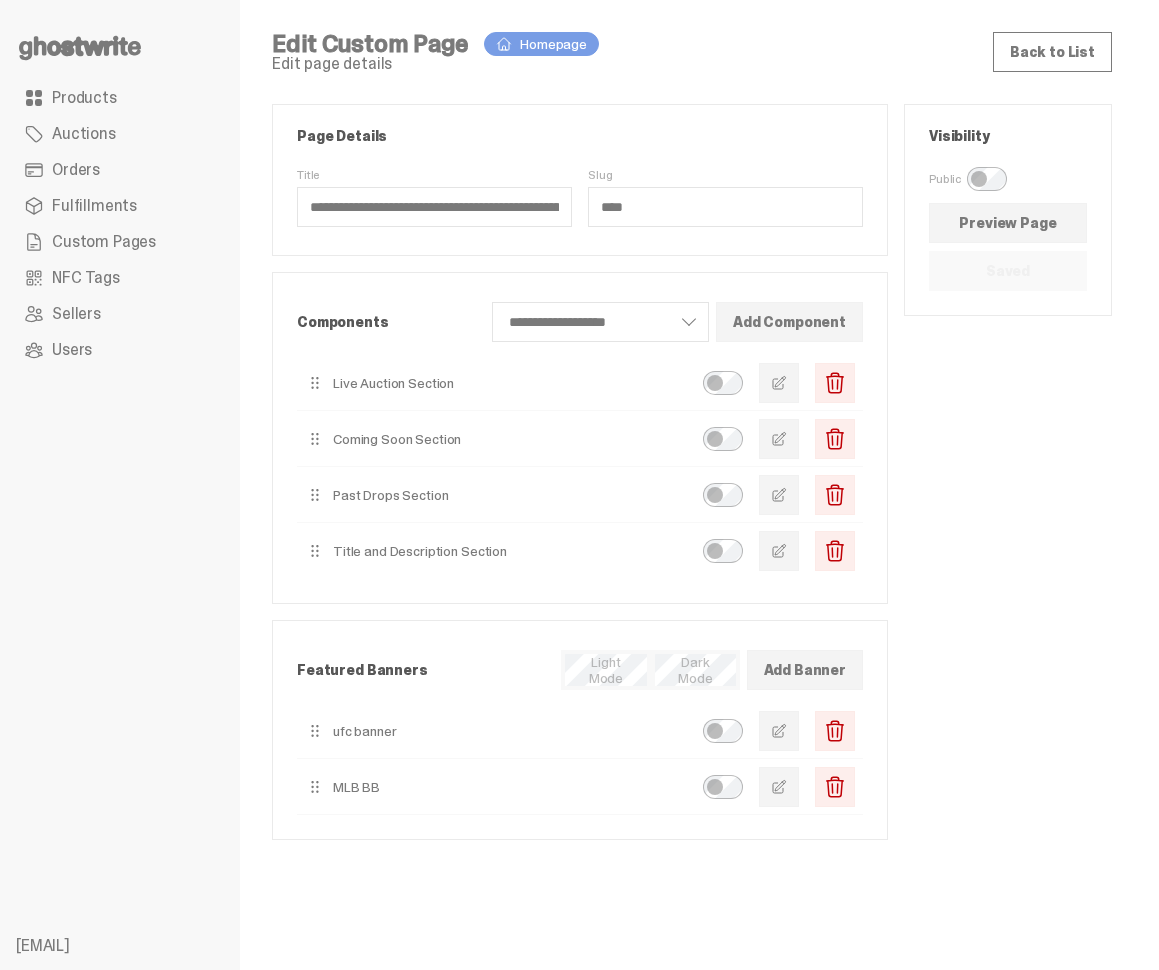 click 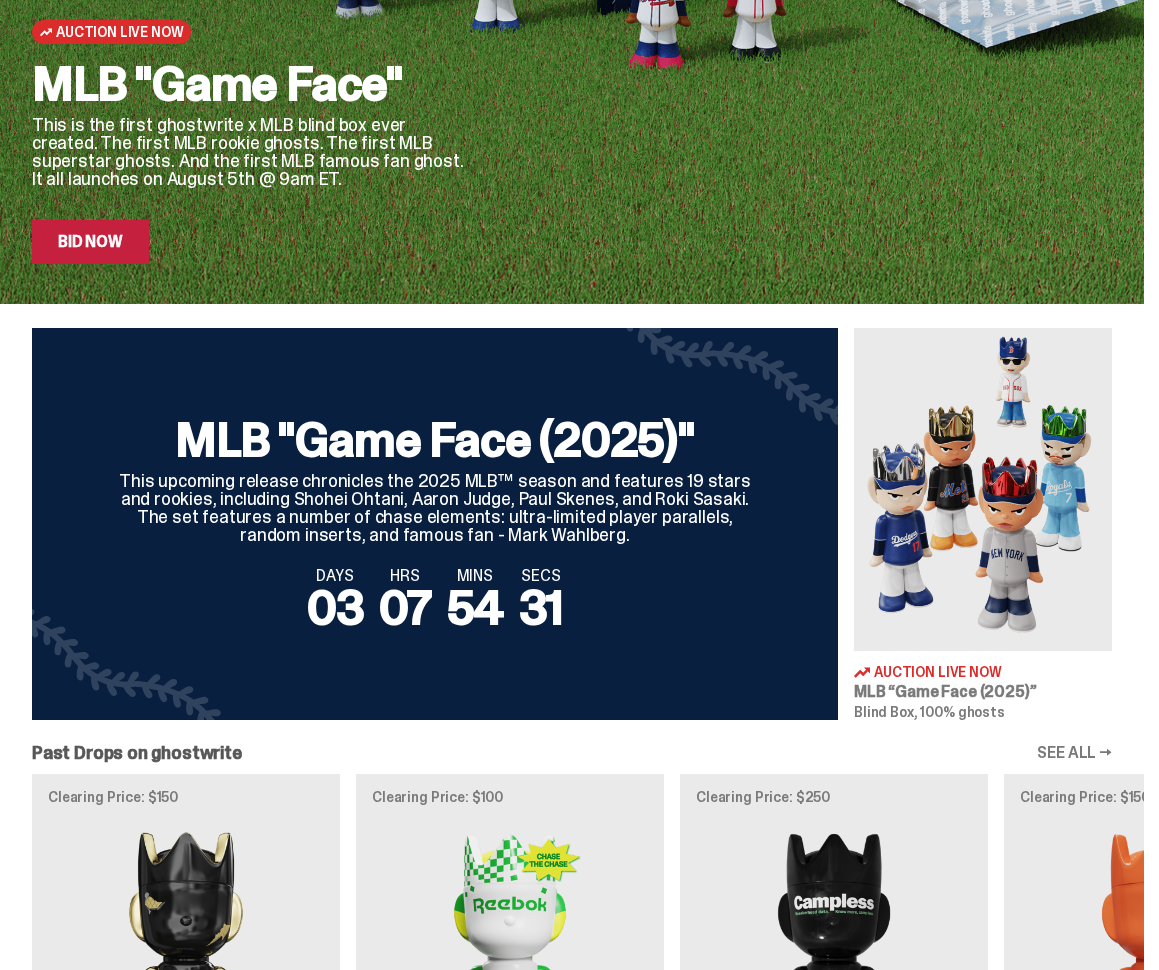 scroll, scrollTop: 474, scrollLeft: 0, axis: vertical 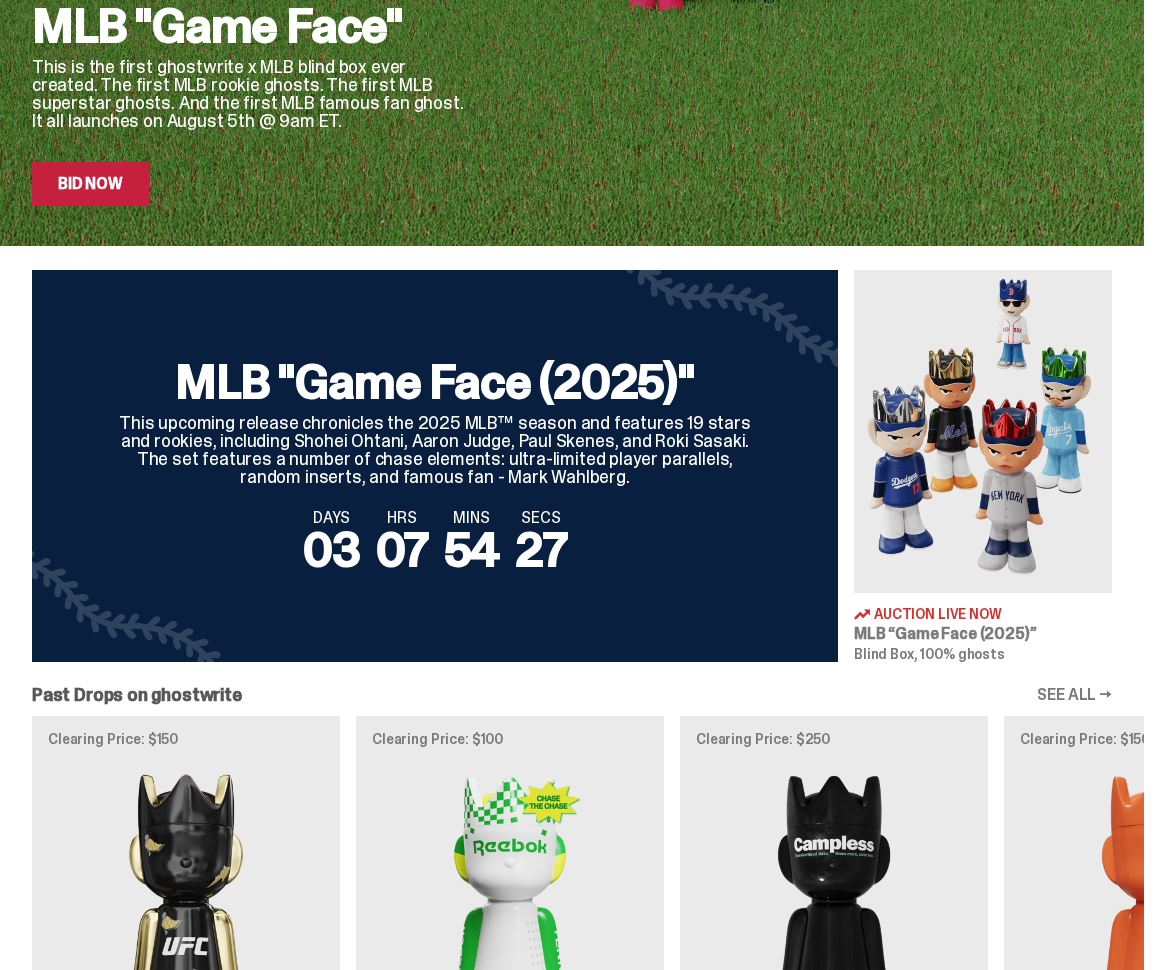 click on "This upcoming release chronicles the 2025 MLB™ season and features 19 stars and rookies, including Shohei Ohtani, Aaron Judge, Paul Skenes, and Roki Sasaki. The set features a number of chase elements: ultra-limited player parallels, random inserts, and famous fan - Mark Wahlberg." at bounding box center (435, 450) 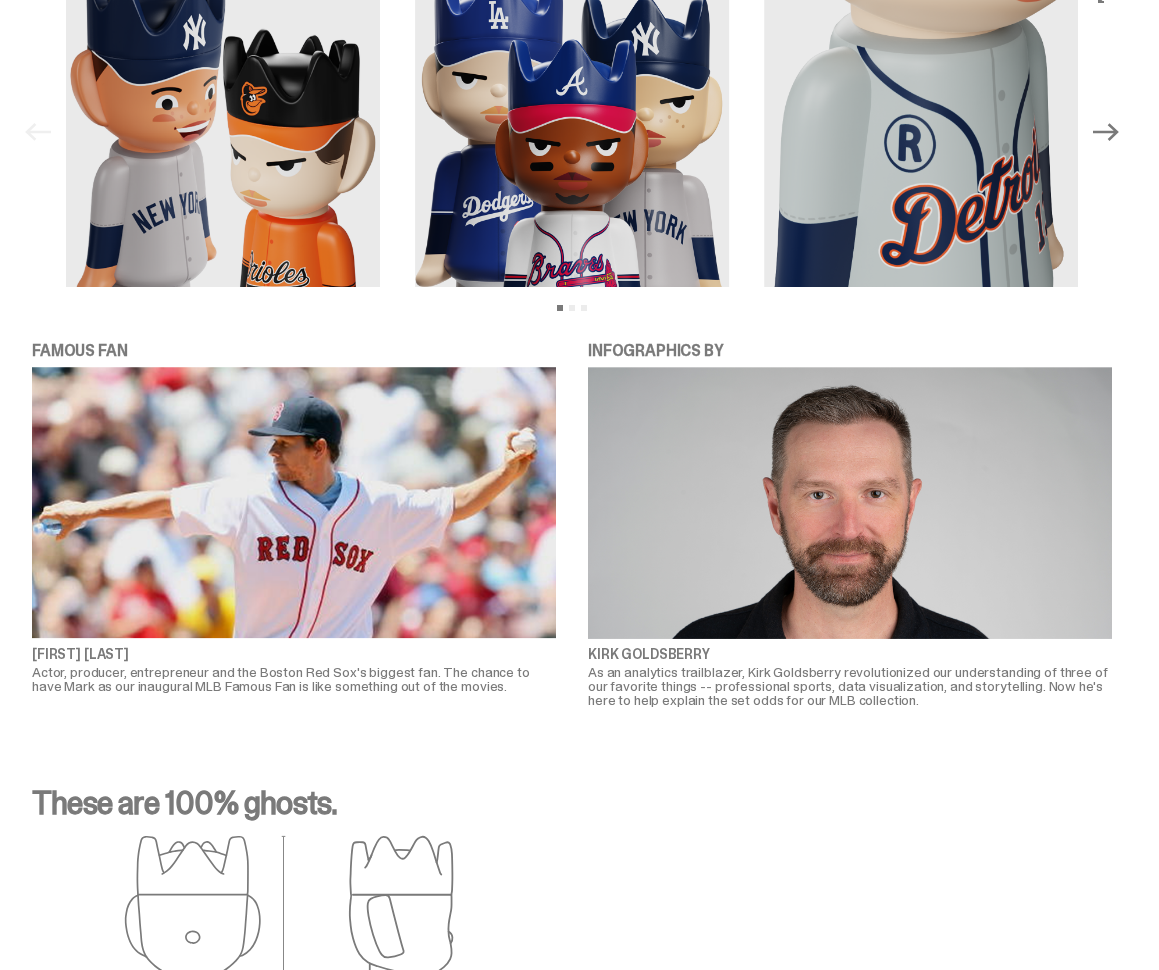 scroll, scrollTop: 6596, scrollLeft: 0, axis: vertical 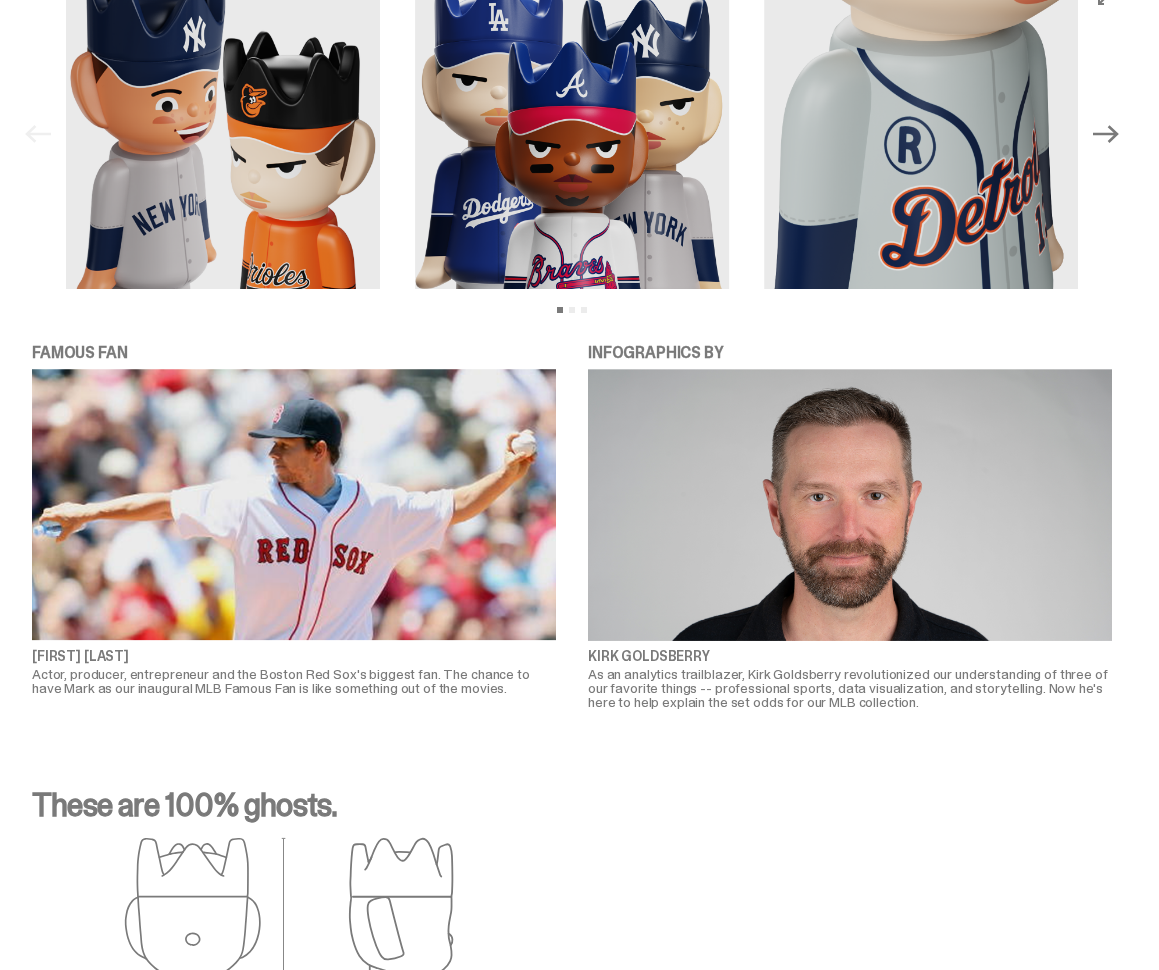 click on "FAMOUS FAN
[FIRST] [LAST]
Actor, producer, entrepreneur and the Boston Red Sox's biggest fan. The chance to have [FIRST] as our inaugural MLB Famous Fan is like something out of the movies.
INFOGRAPHICS BY
[FIRST] [LAST]
As an analytics trailblazer, [FIRST] revolutionized our understanding of three of our favorite things -- professional sports, data visualization, and storytelling. Now he's here to help explain the set odds for our MLB collection." at bounding box center (572, 541) 